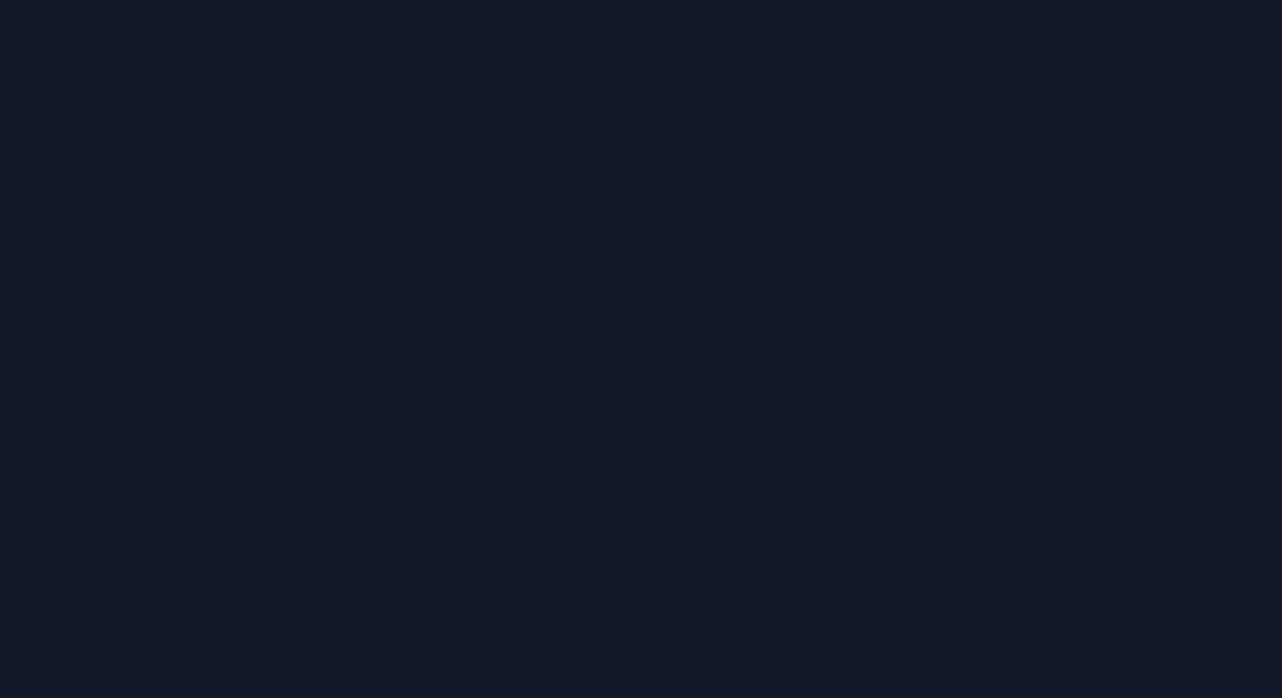 scroll, scrollTop: 0, scrollLeft: 0, axis: both 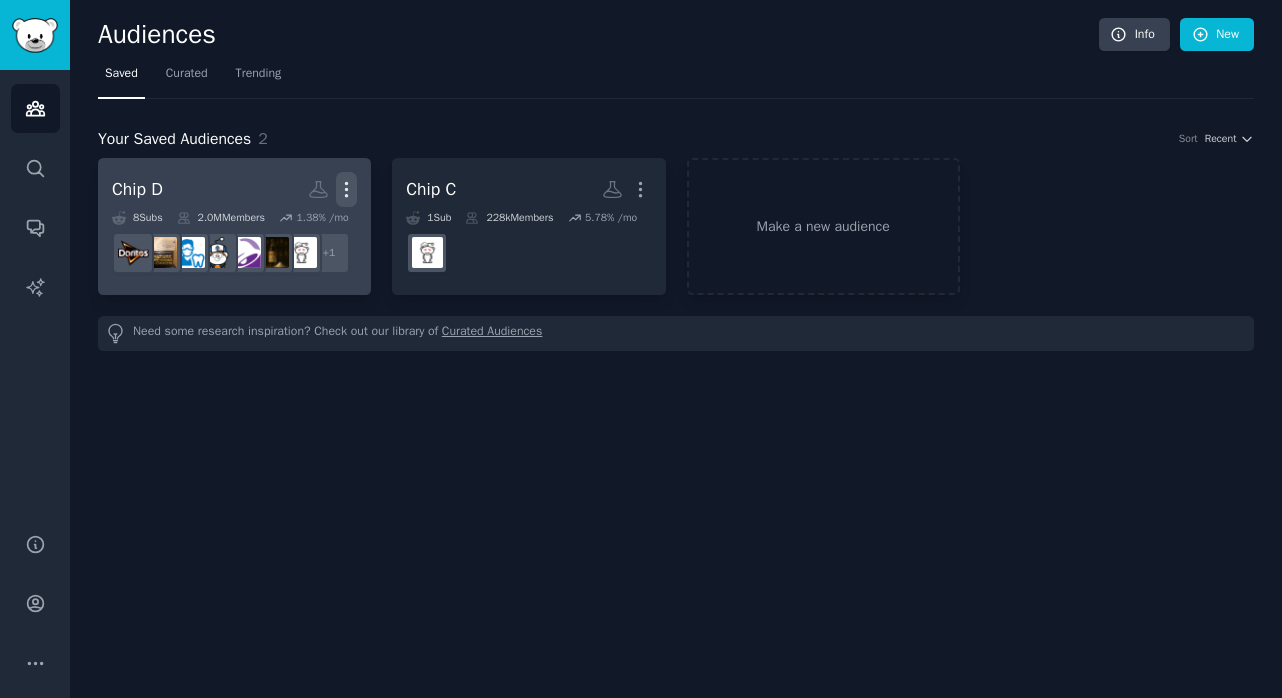 click 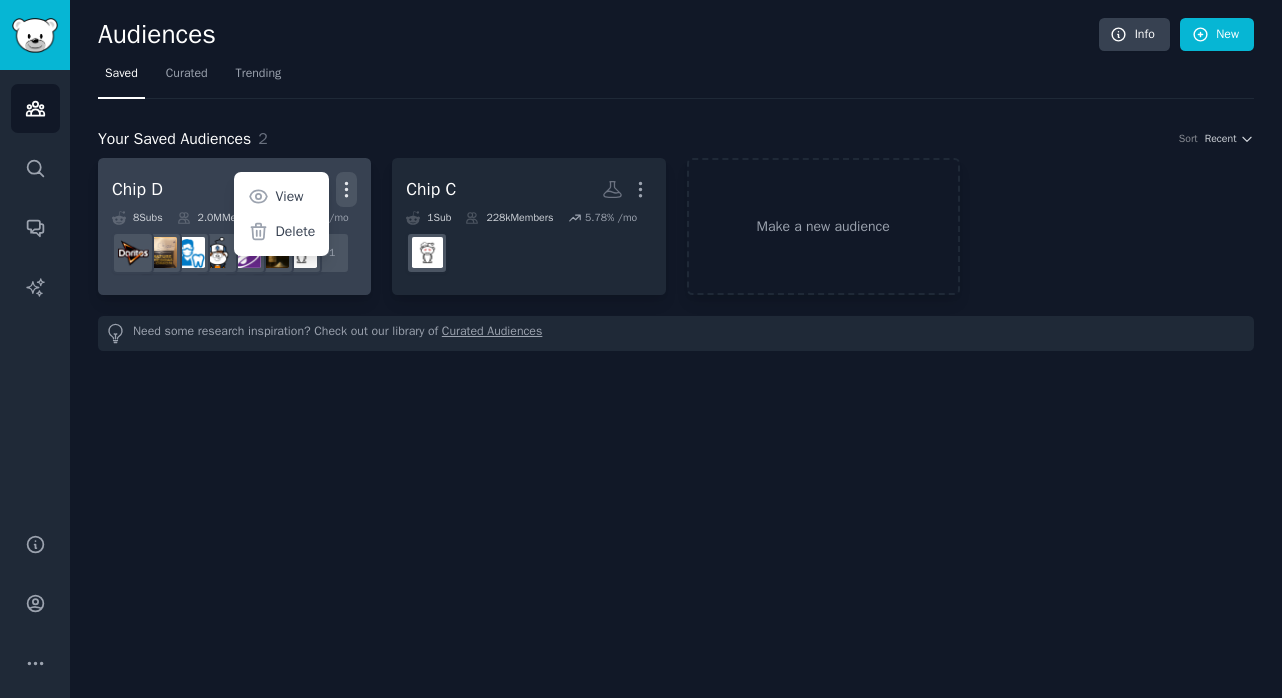 click on "Chip D Custom Audience More View Delete 8  Sub s 2.0M  Members 1.38 % /mo + 1" at bounding box center [234, 226] 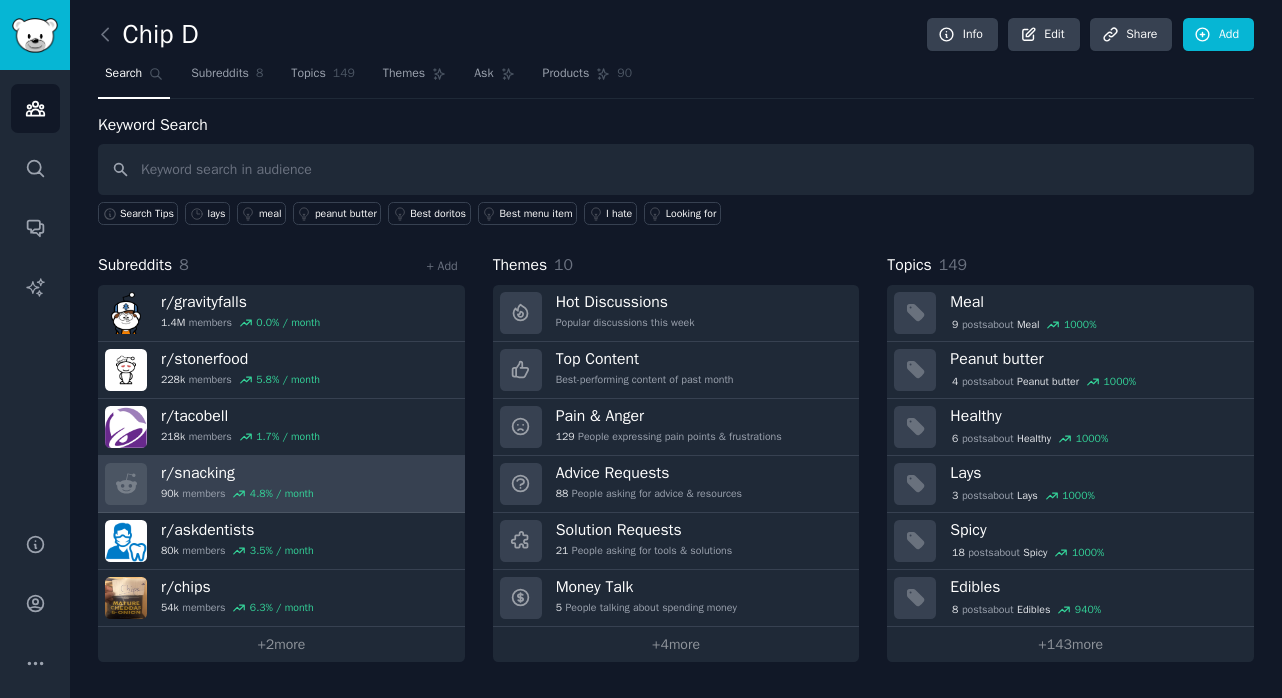 click on "r/ snacking" at bounding box center (237, 473) 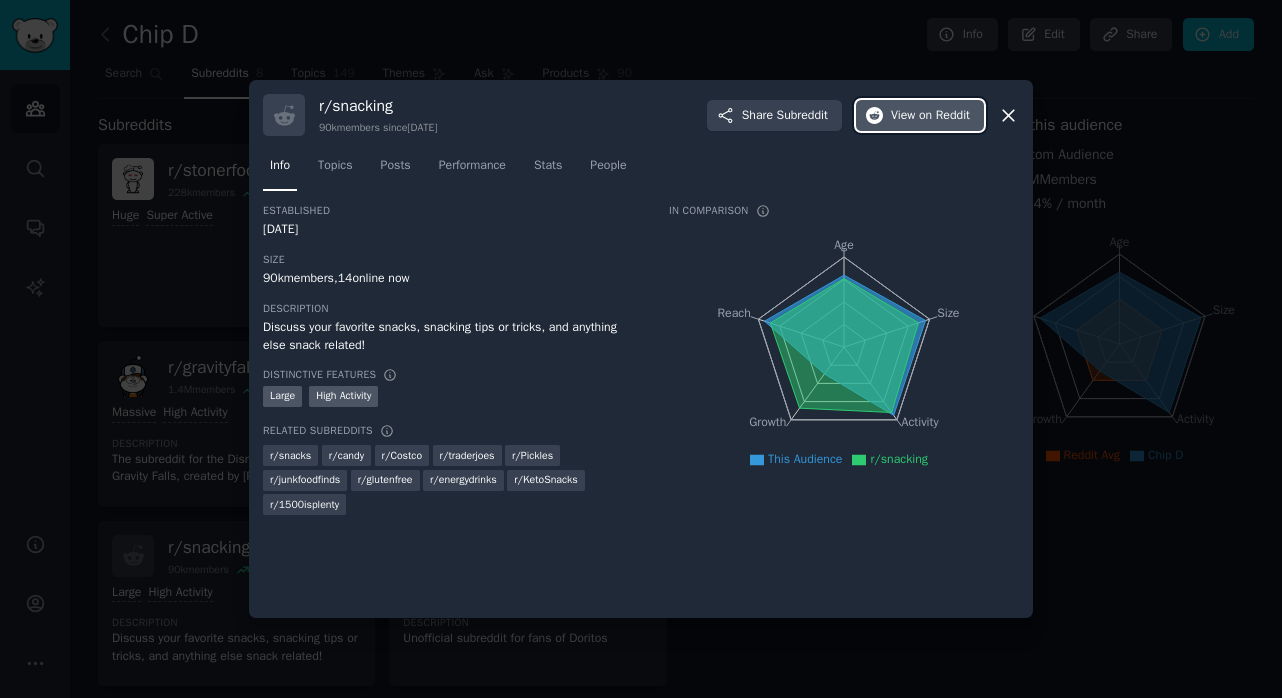 click 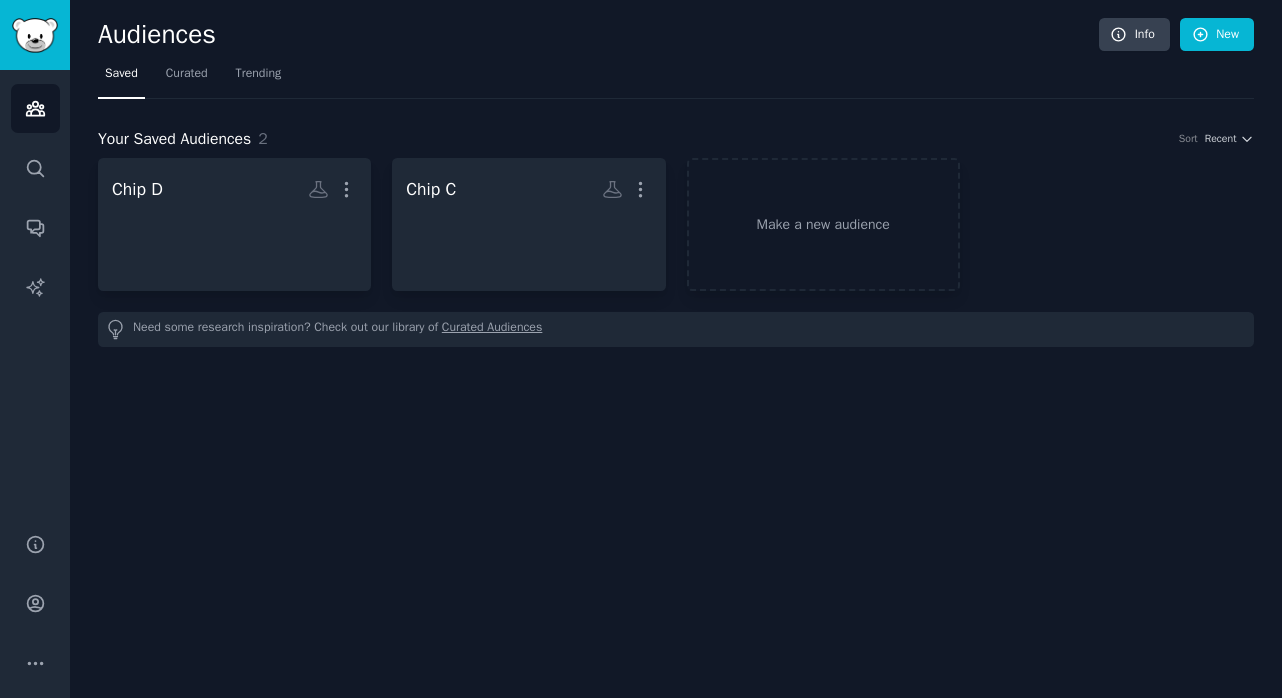 scroll, scrollTop: 0, scrollLeft: 0, axis: both 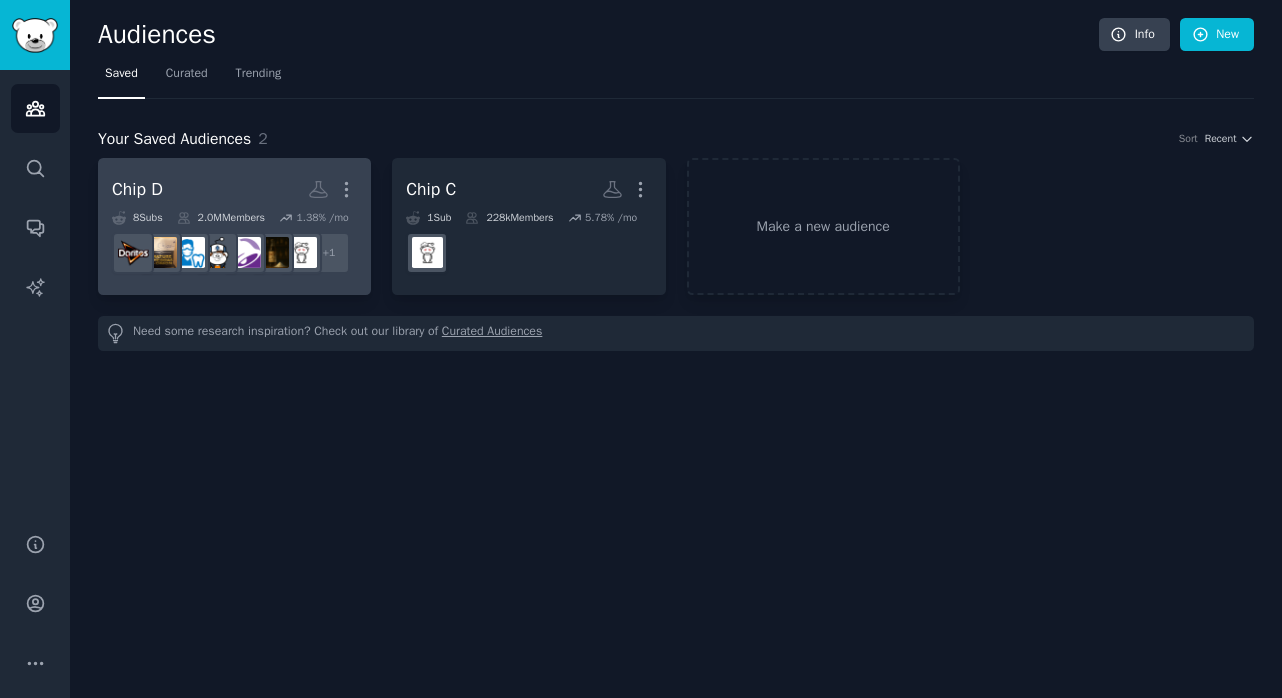 click on "Chip D Custom Audience More" at bounding box center (234, 189) 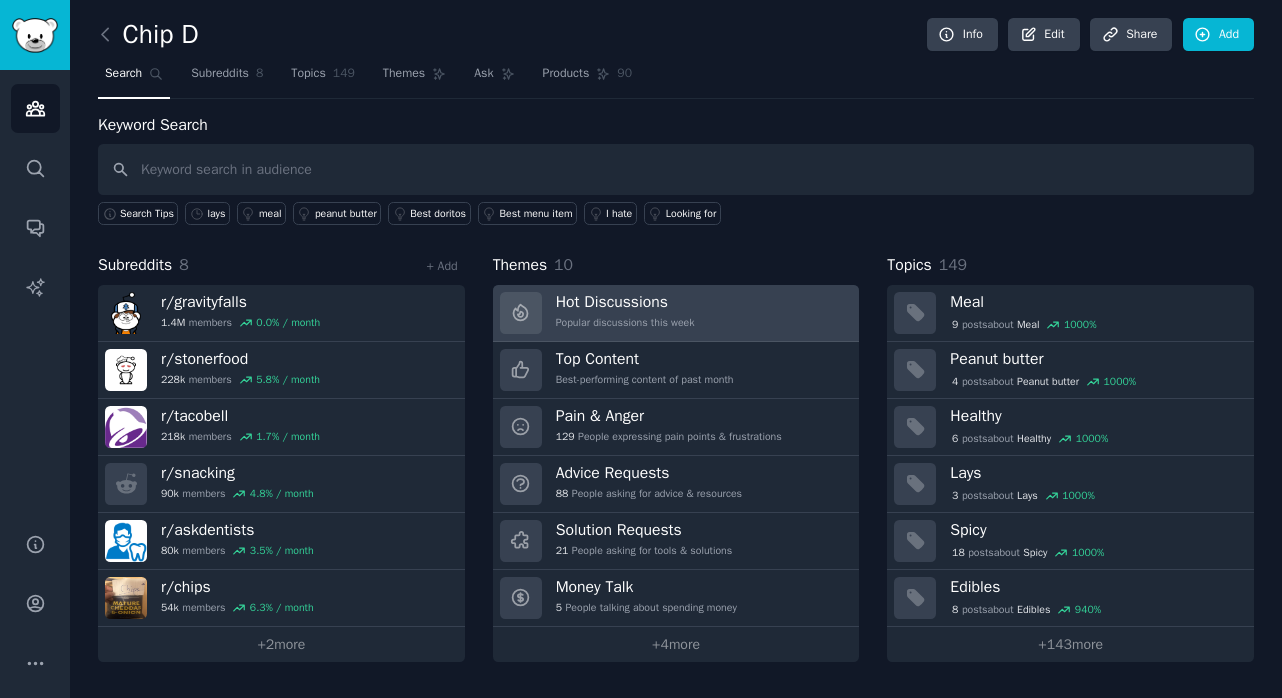 click on "Hot Discussions Popular discussions this week" at bounding box center (676, 313) 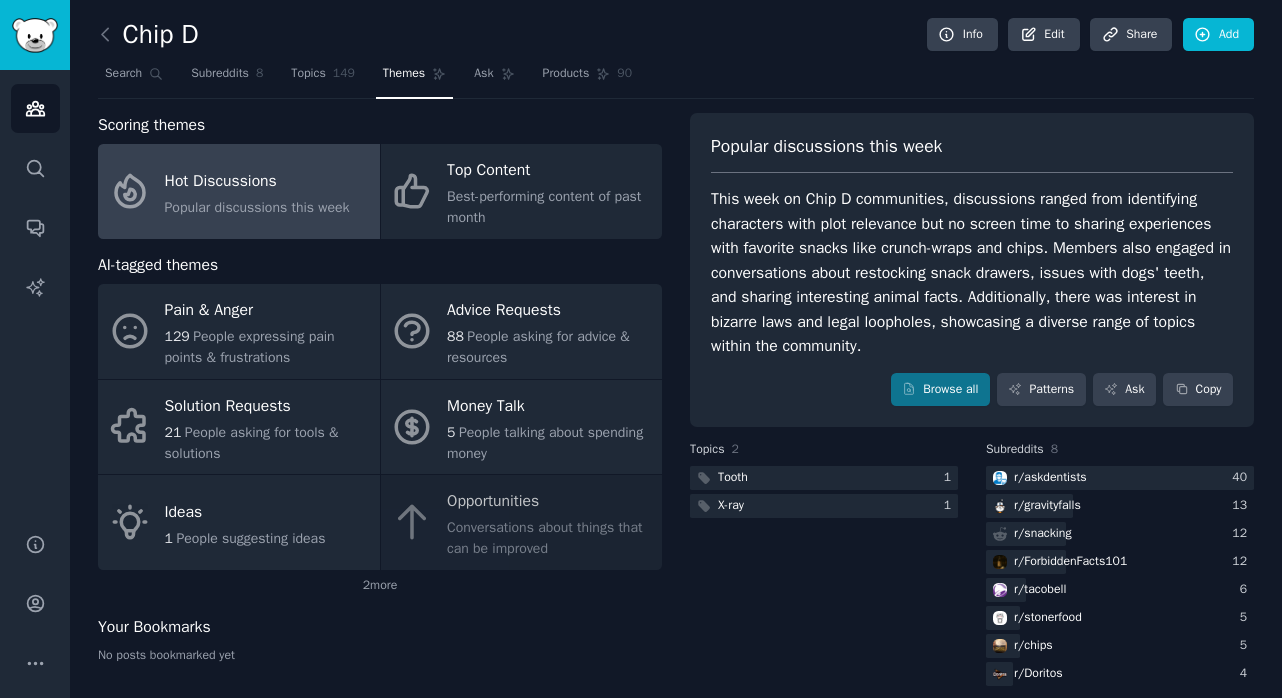 scroll, scrollTop: 19, scrollLeft: 0, axis: vertical 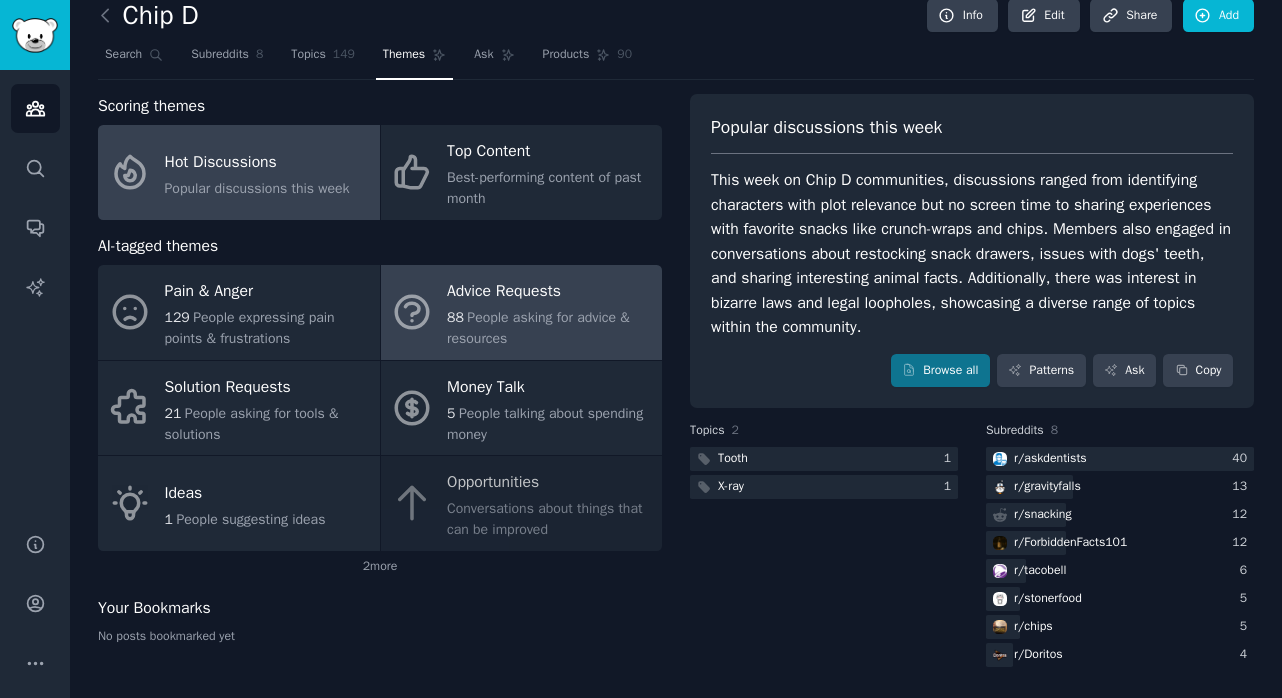 click 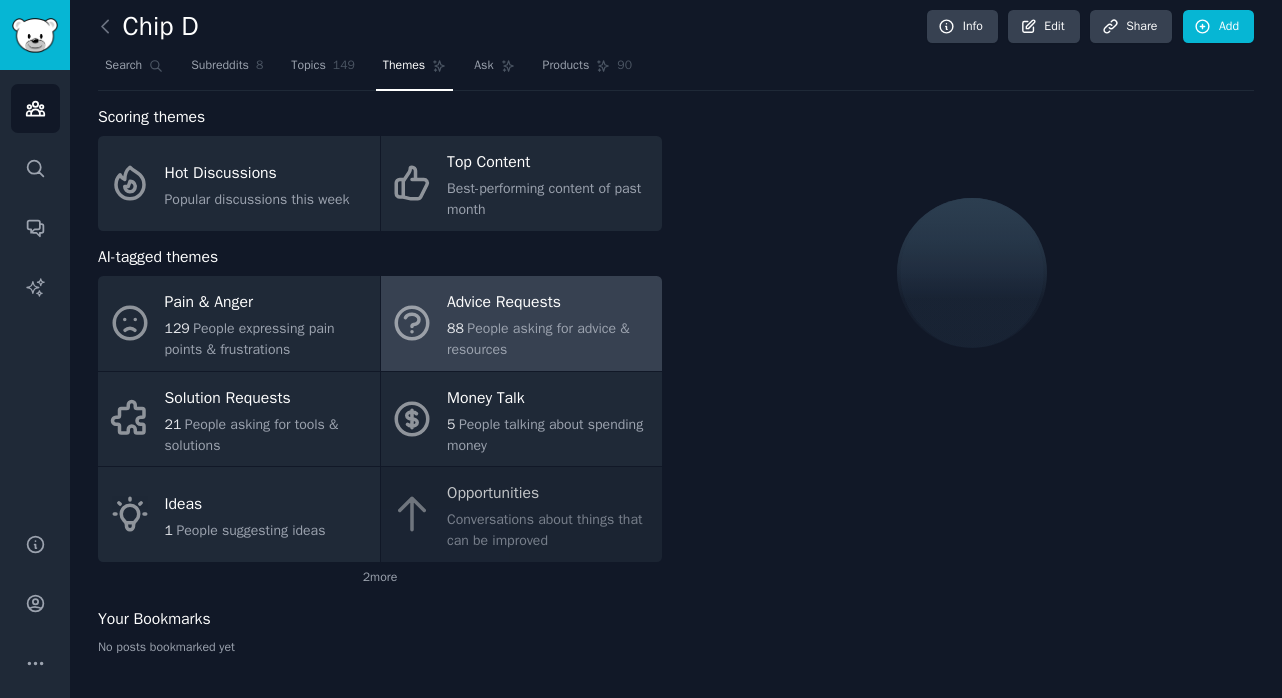 scroll, scrollTop: 19, scrollLeft: 0, axis: vertical 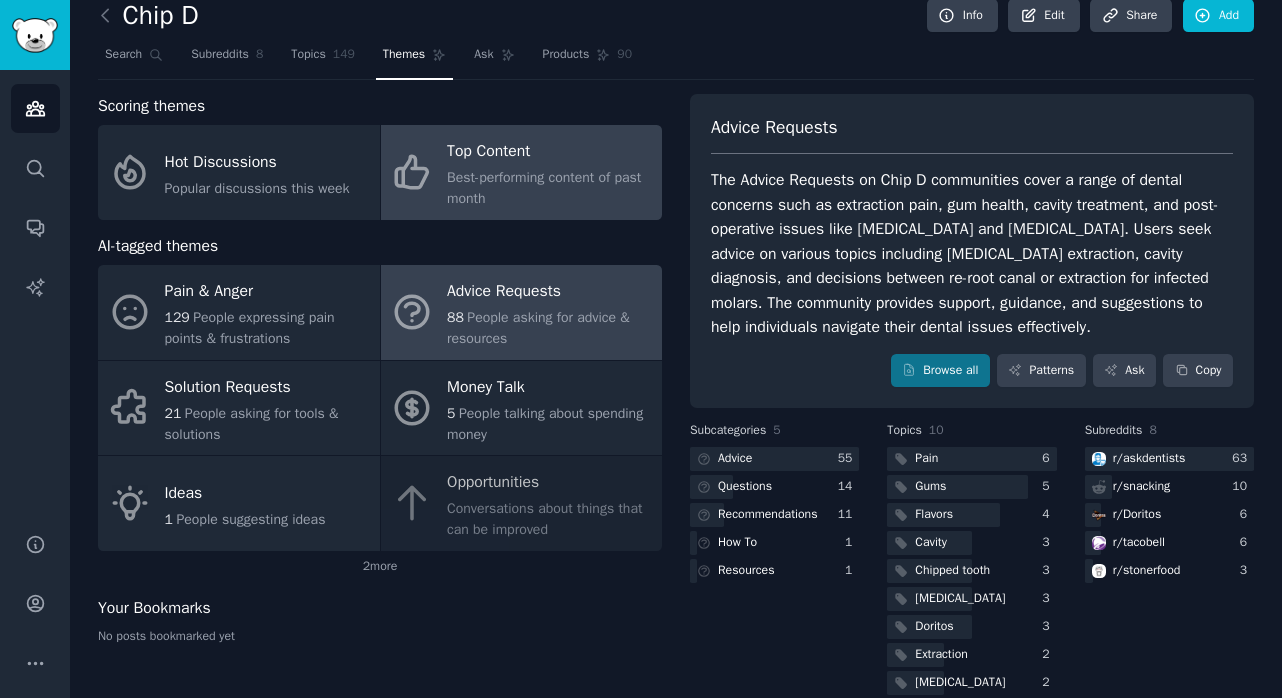 click on "Top Content Best-performing content of past month" at bounding box center [522, 172] 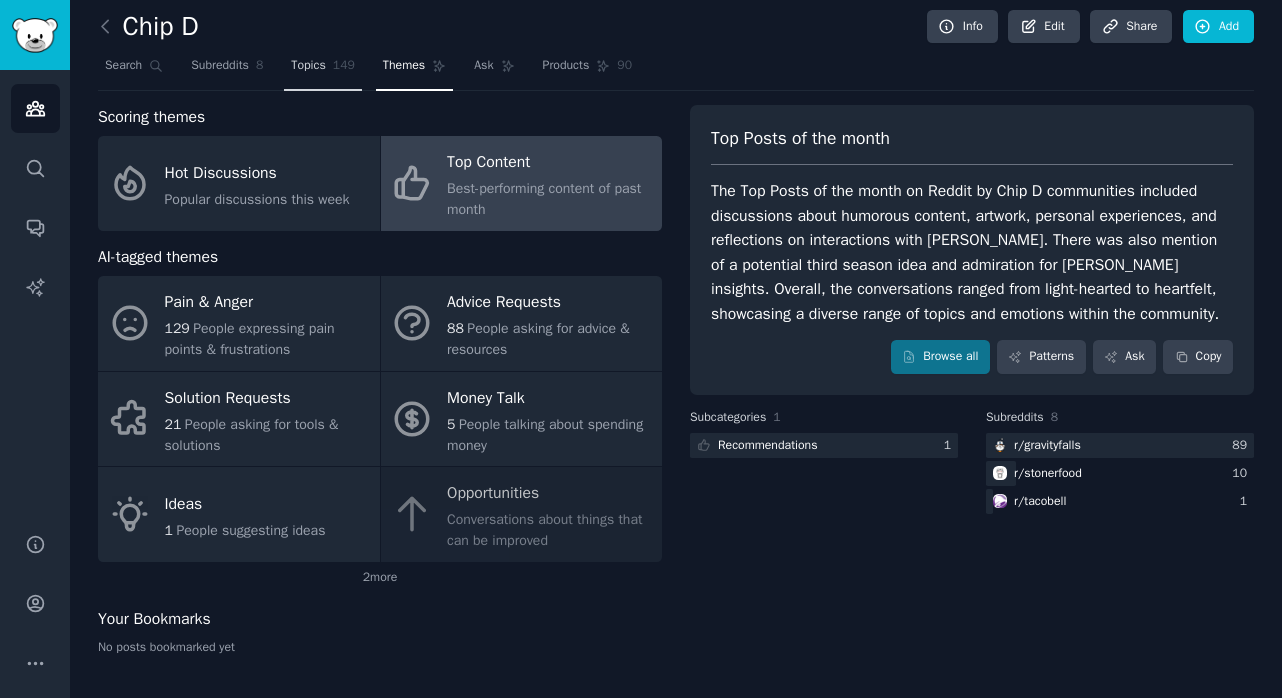 click on "149" 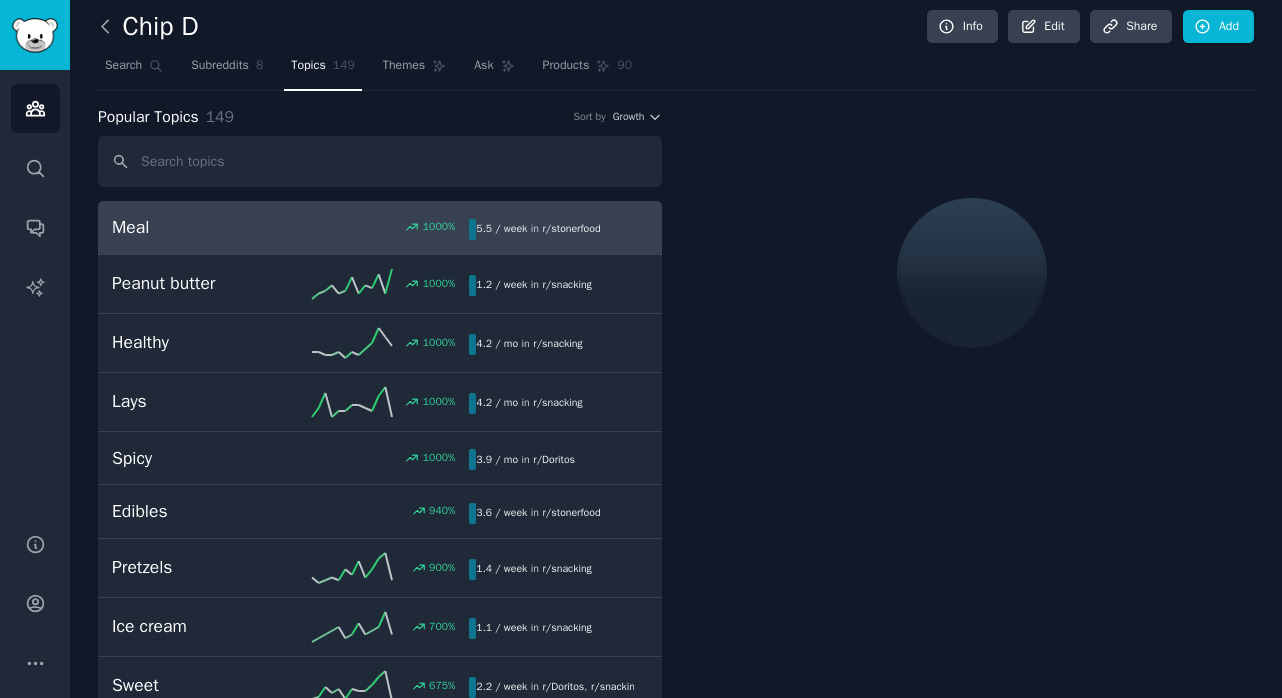 click 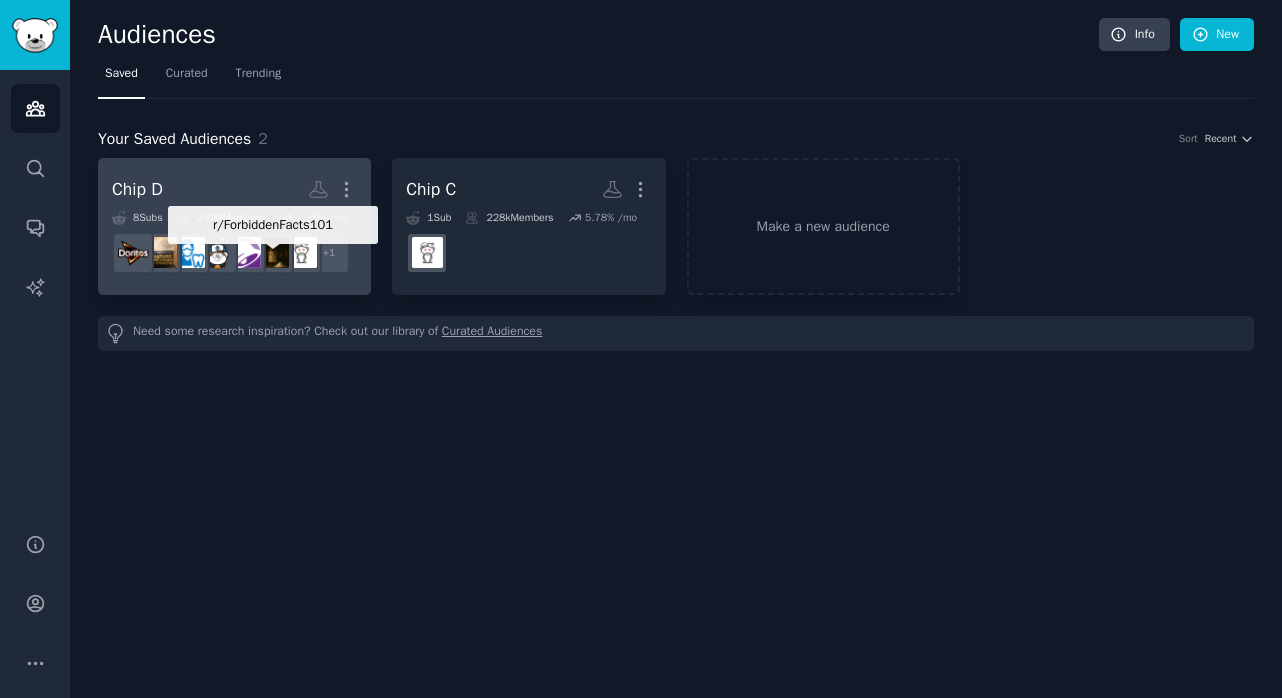 click at bounding box center (273, 253) 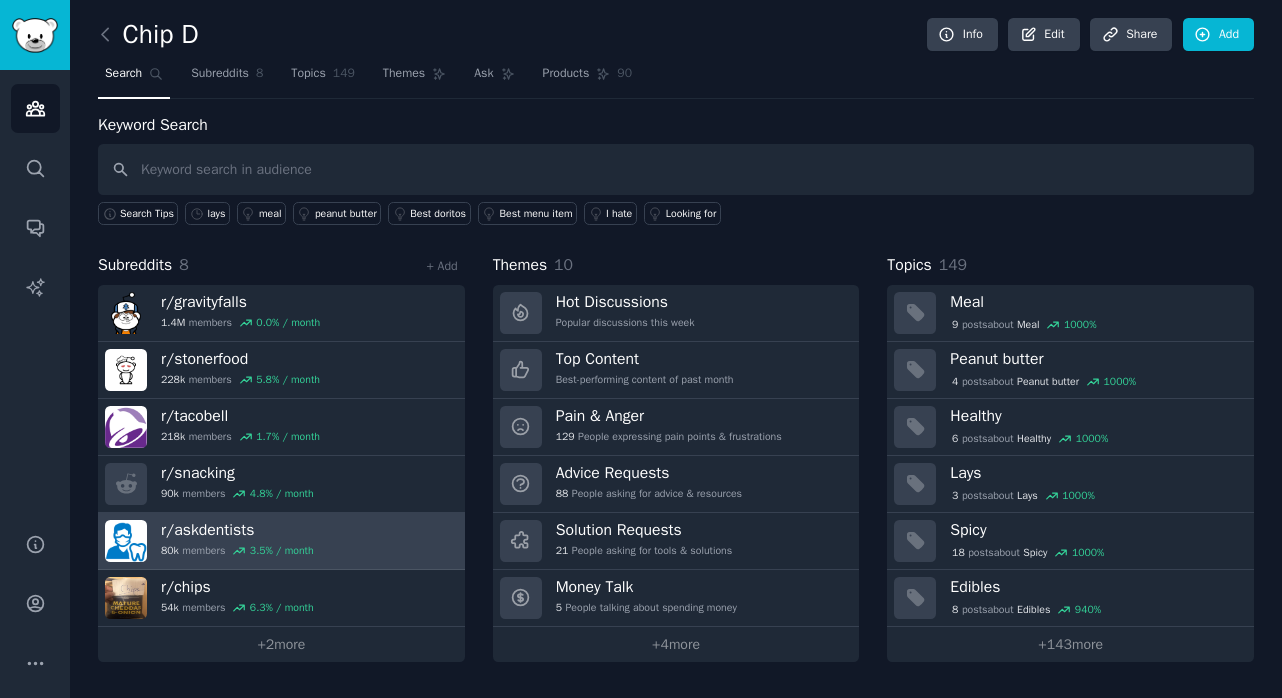 click on "r/ askdentists" at bounding box center [237, 530] 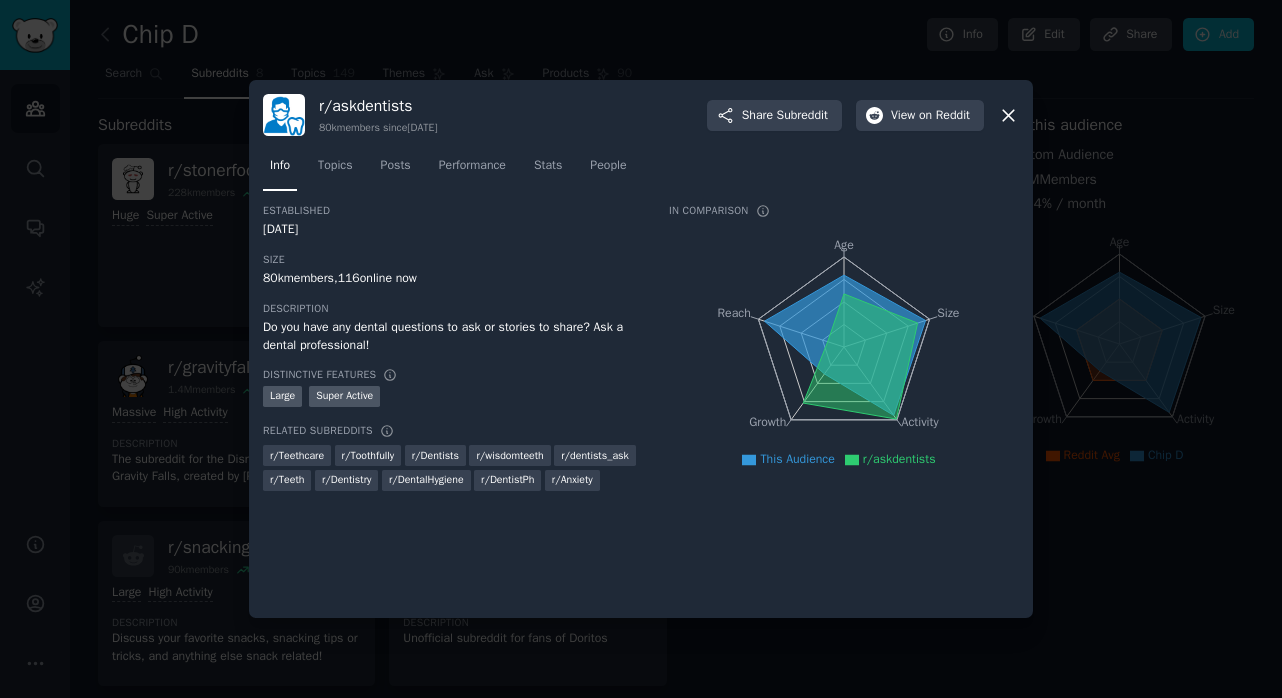 click at bounding box center [641, 349] 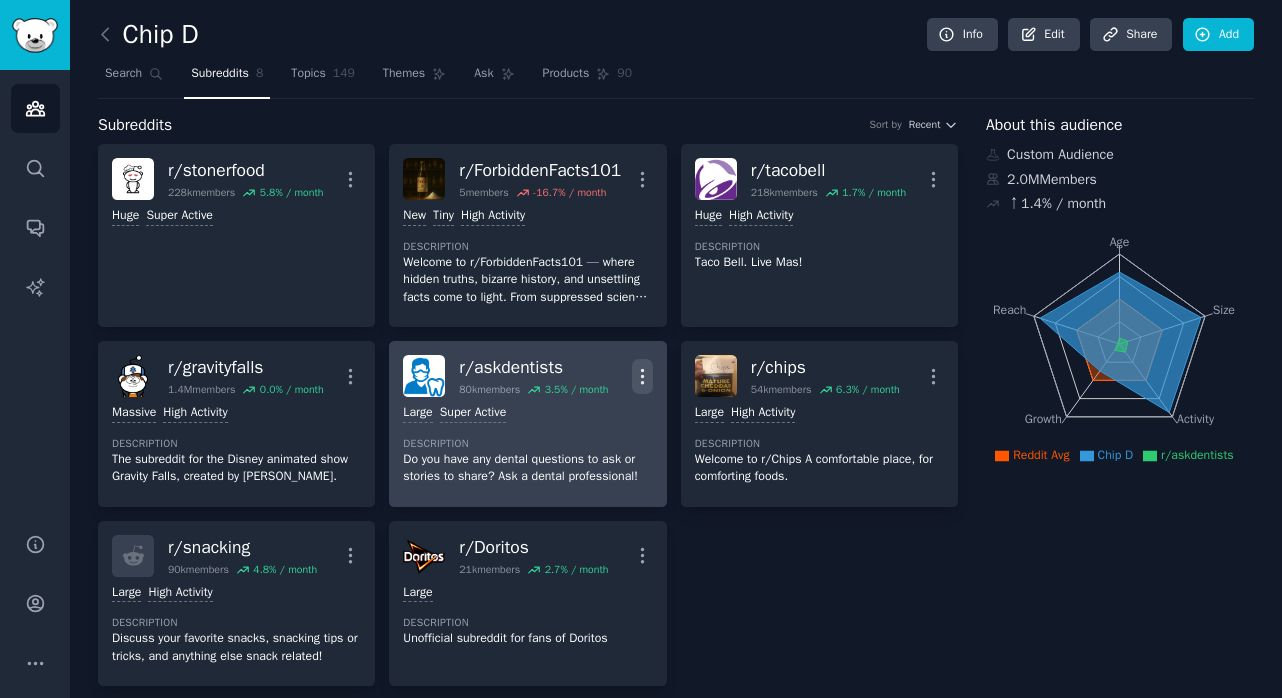 click 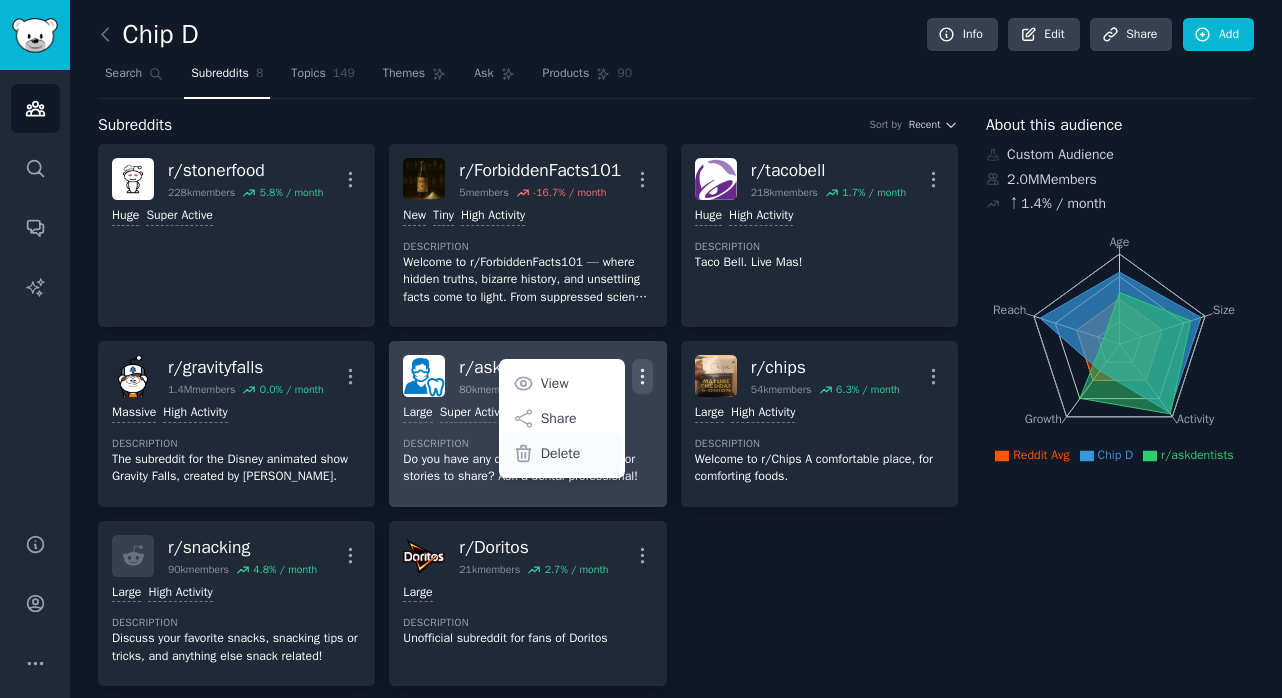 click on "Delete" at bounding box center [561, 453] 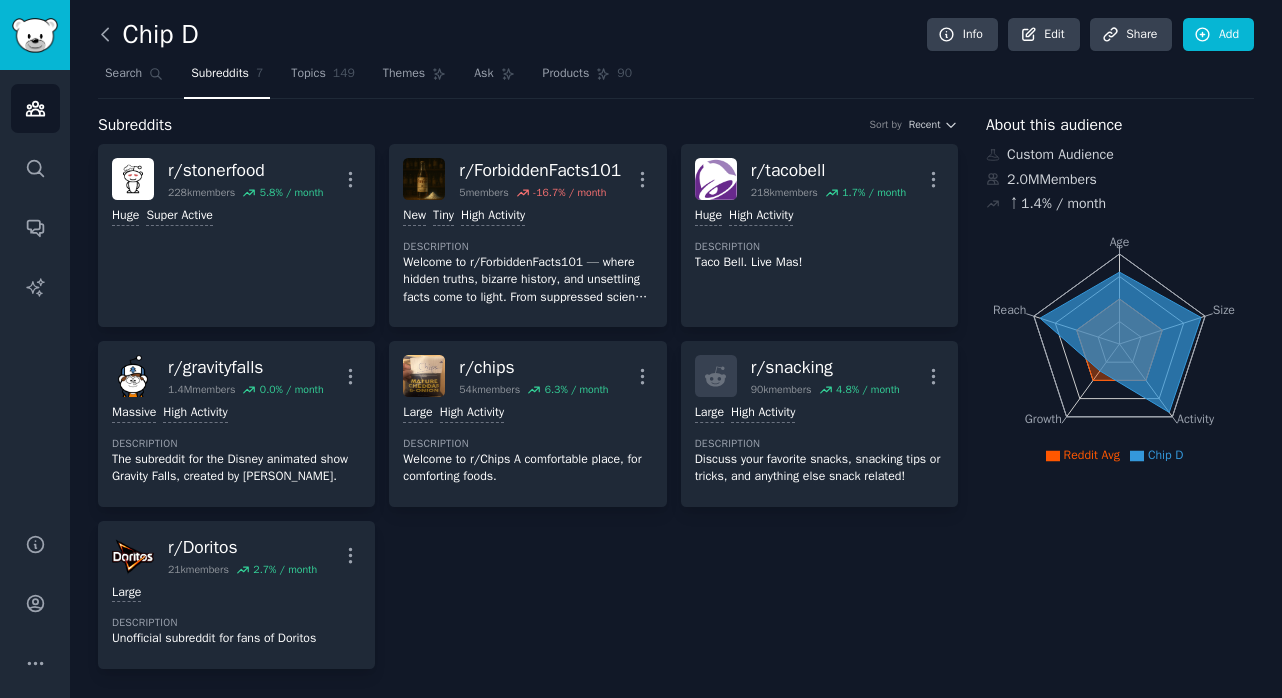 click 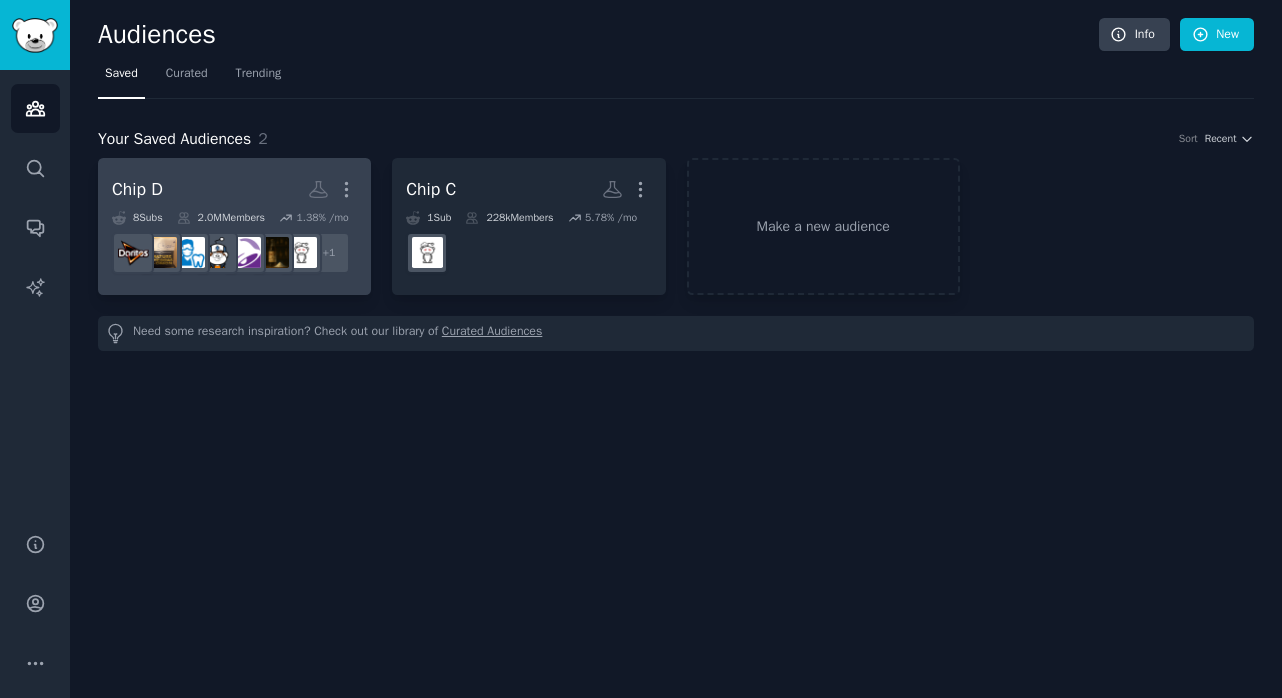 click on "Chip D More" at bounding box center (234, 189) 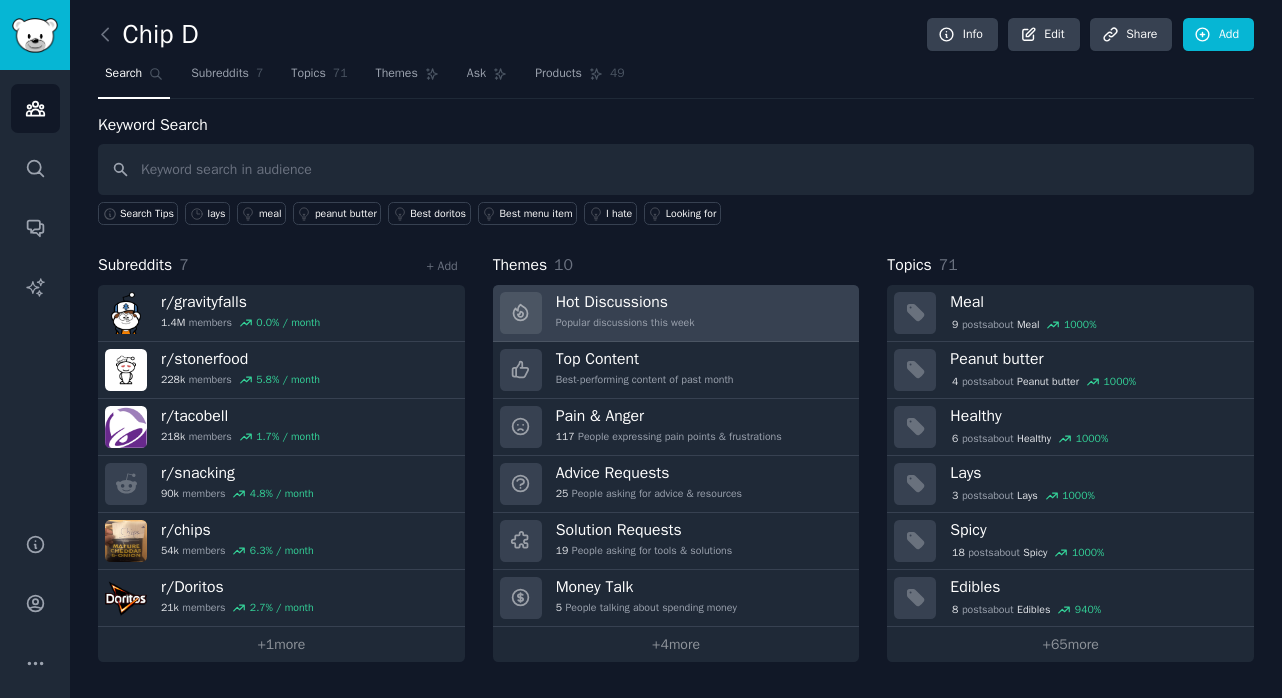 click on "Popular discussions this week" at bounding box center [625, 323] 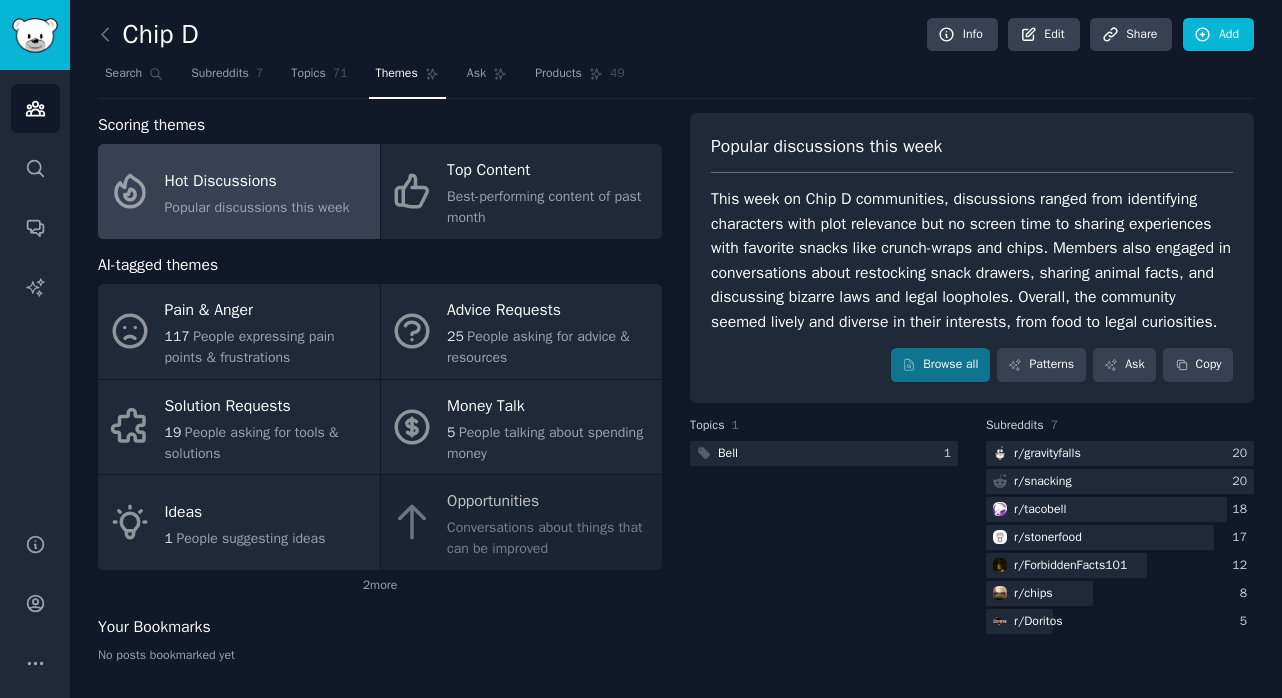 scroll, scrollTop: 8, scrollLeft: 0, axis: vertical 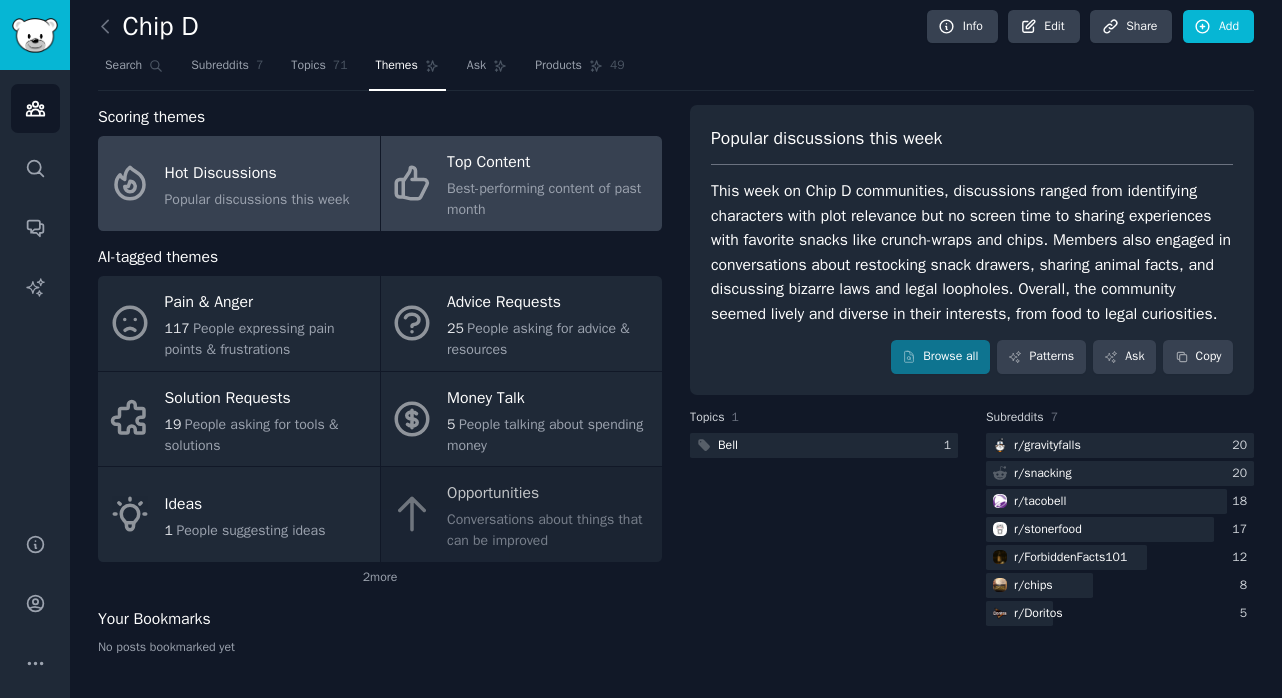 click on "Best-performing content of past month" at bounding box center [549, 199] 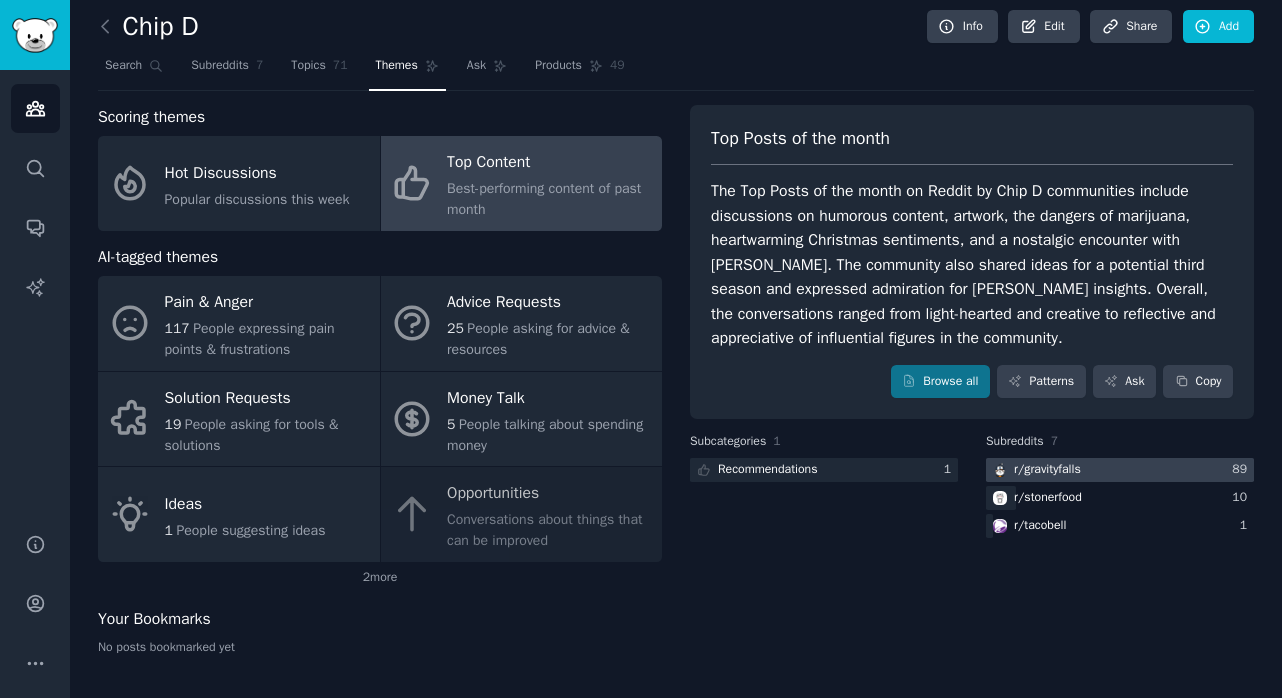 click at bounding box center (1120, 470) 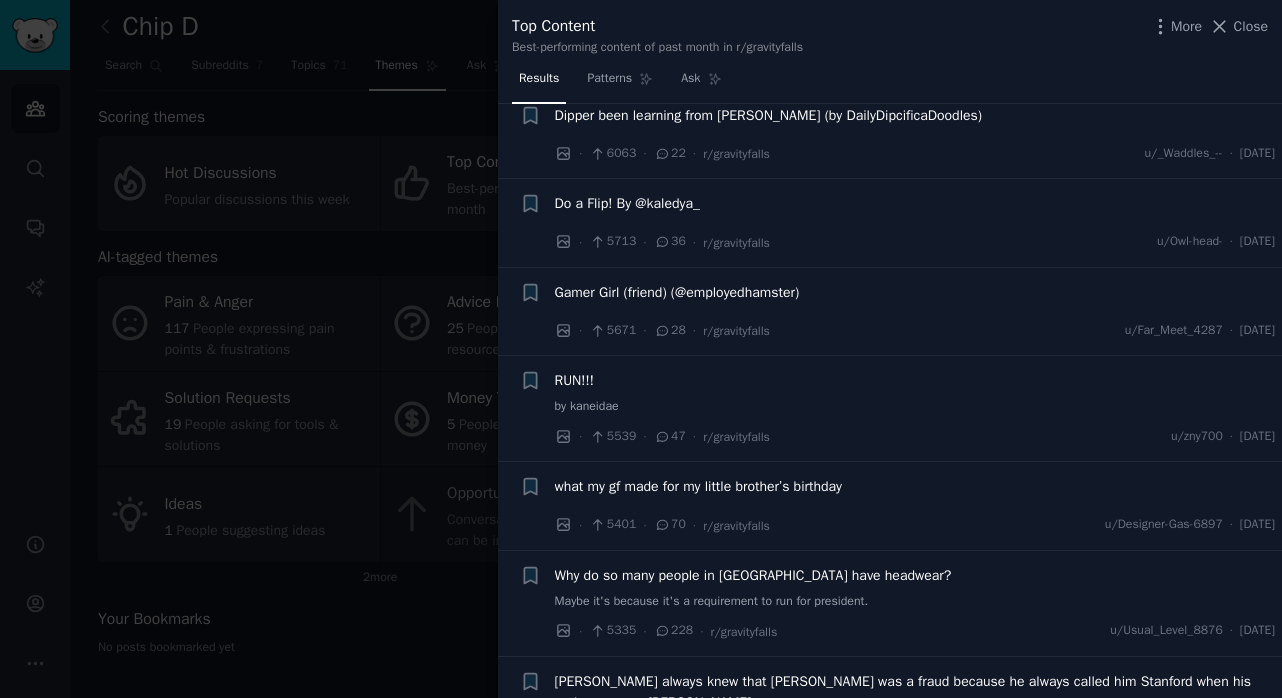 scroll, scrollTop: 1020, scrollLeft: 0, axis: vertical 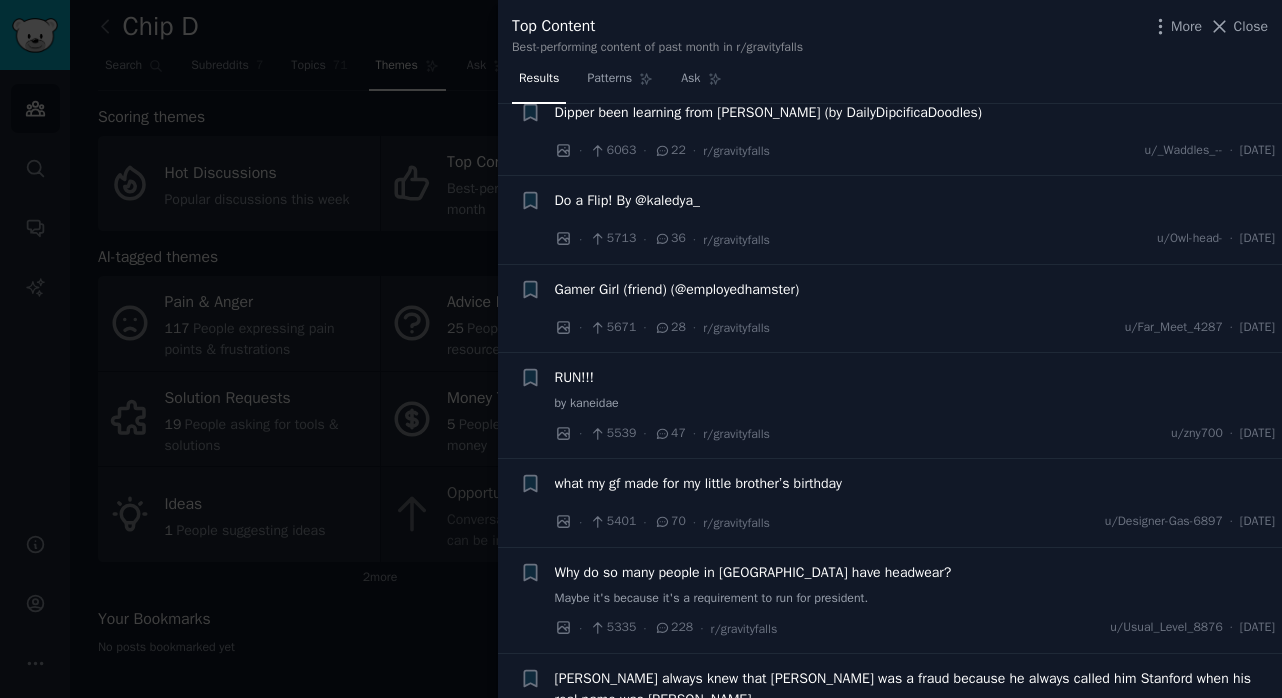 click at bounding box center [641, 349] 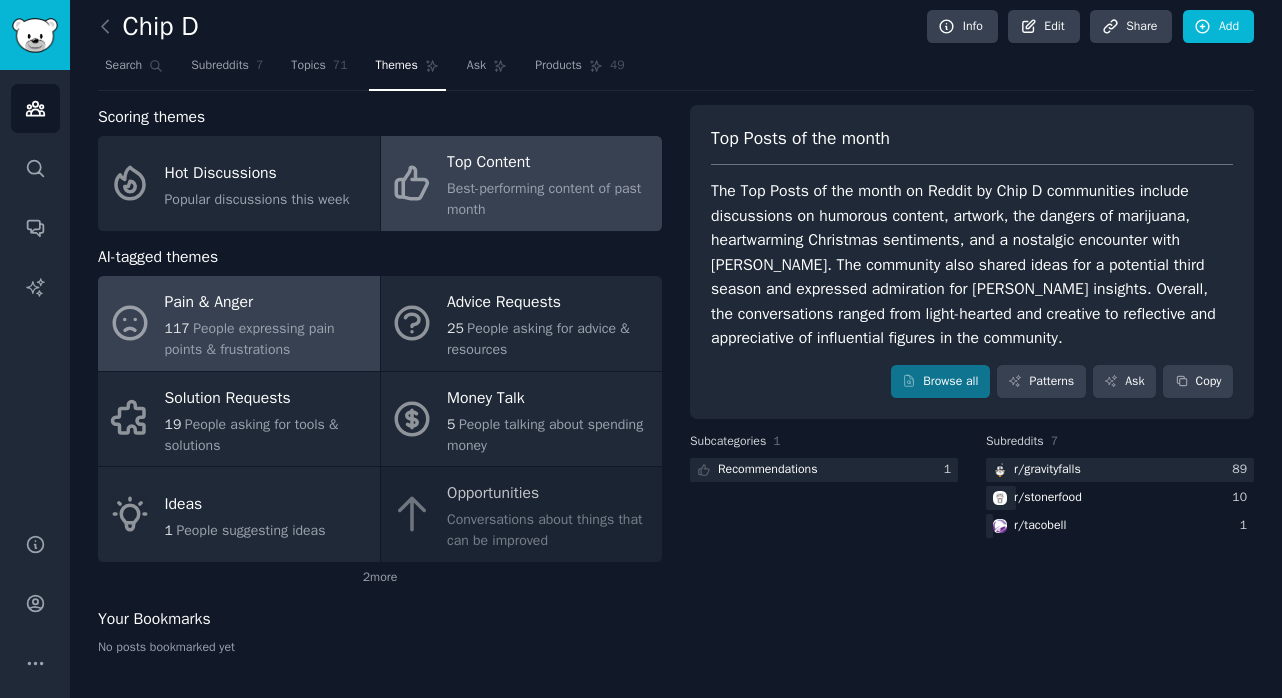 click on "117 People expressing pain points & frustrations" at bounding box center [267, 339] 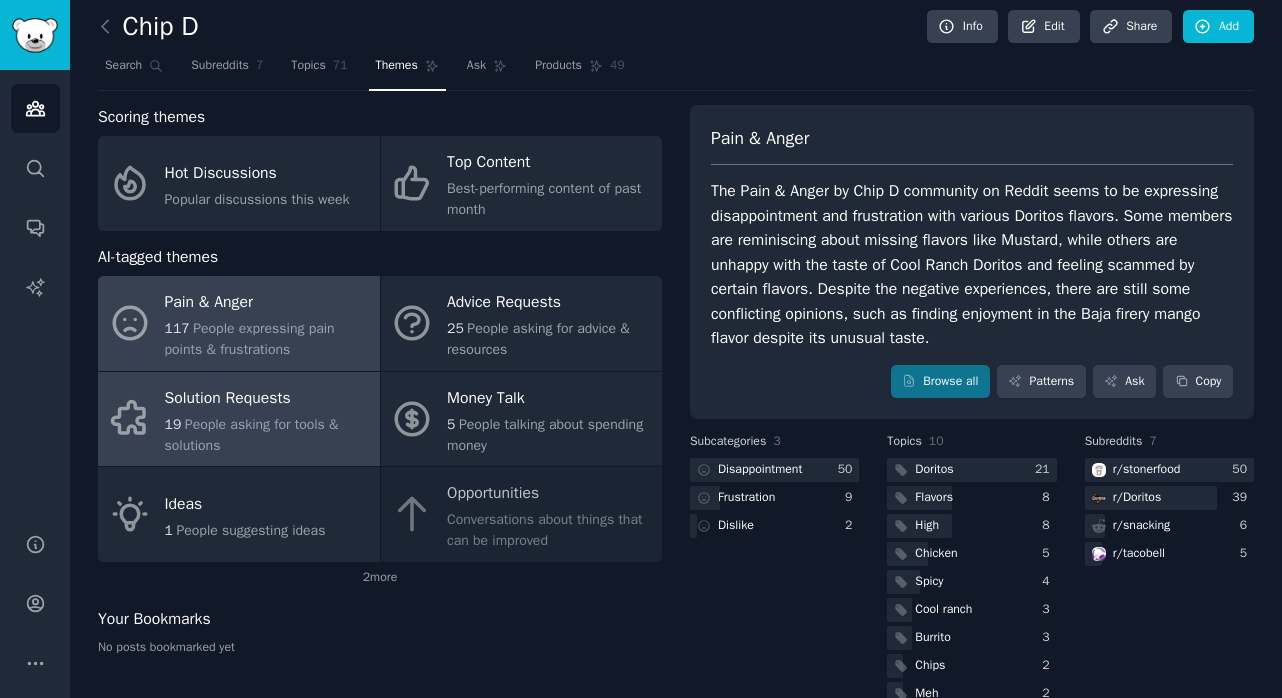 click on "Solution Requests" at bounding box center [267, 398] 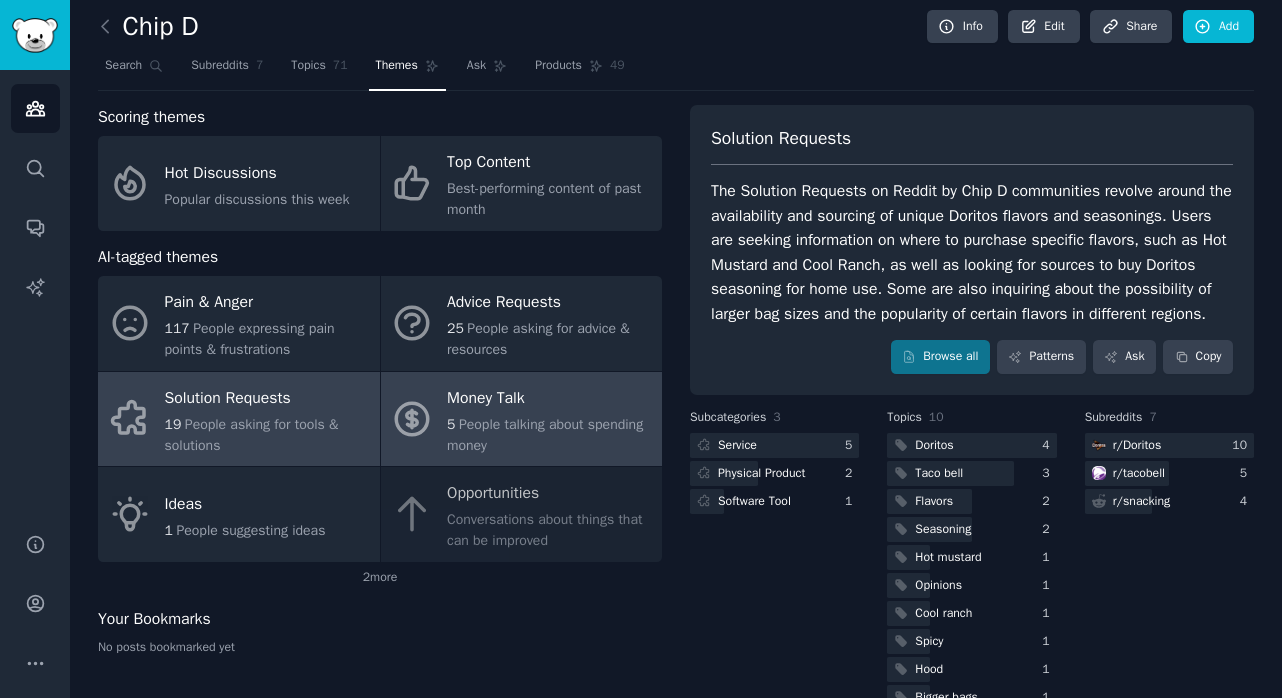 click on "Money Talk" at bounding box center [549, 398] 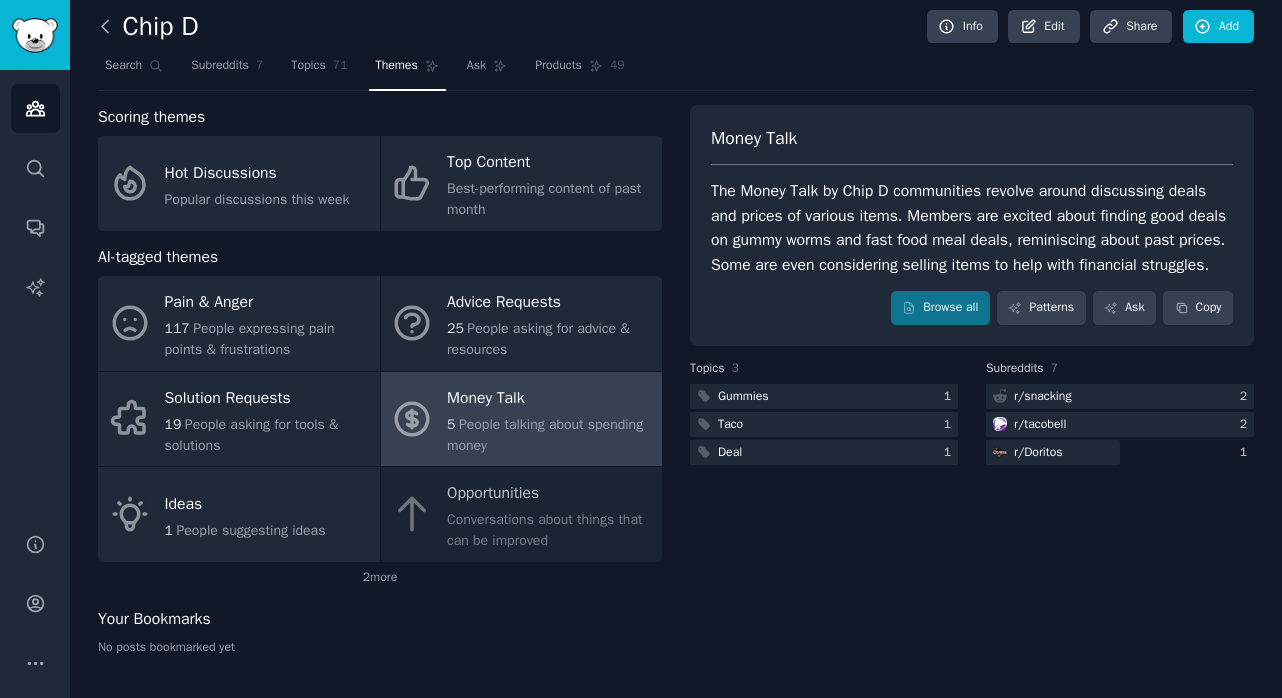 click 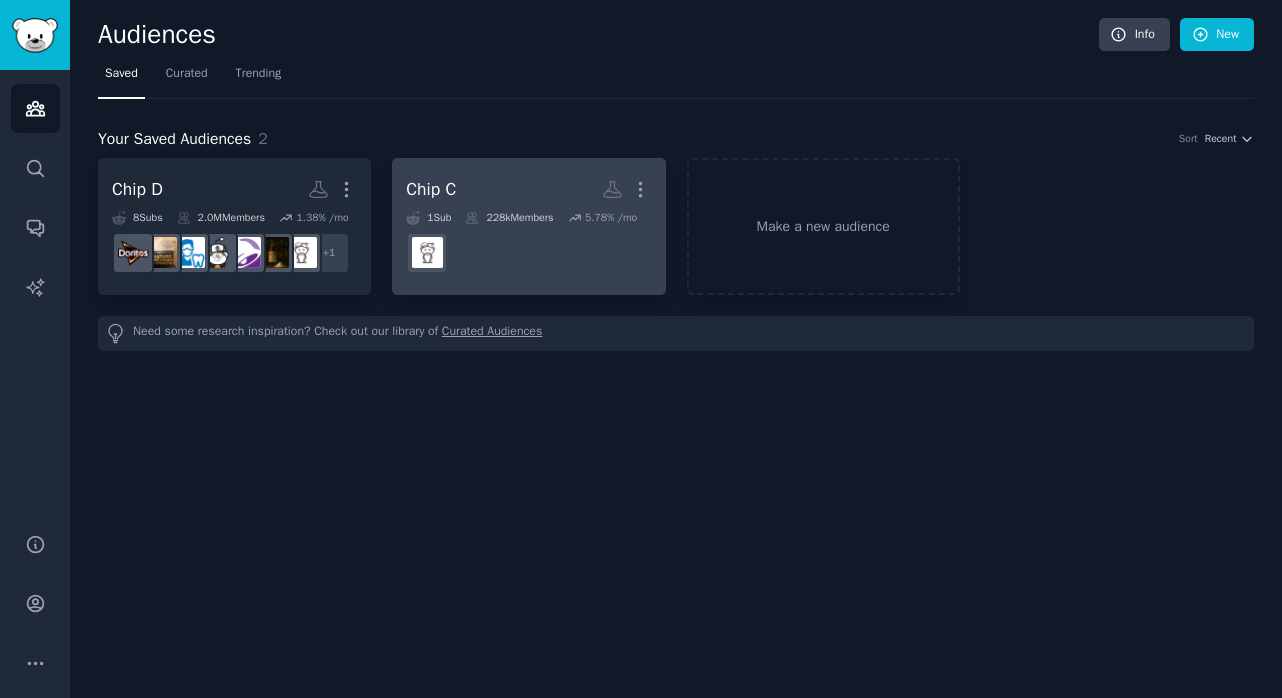 click on "r/stonerfood" at bounding box center [528, 253] 